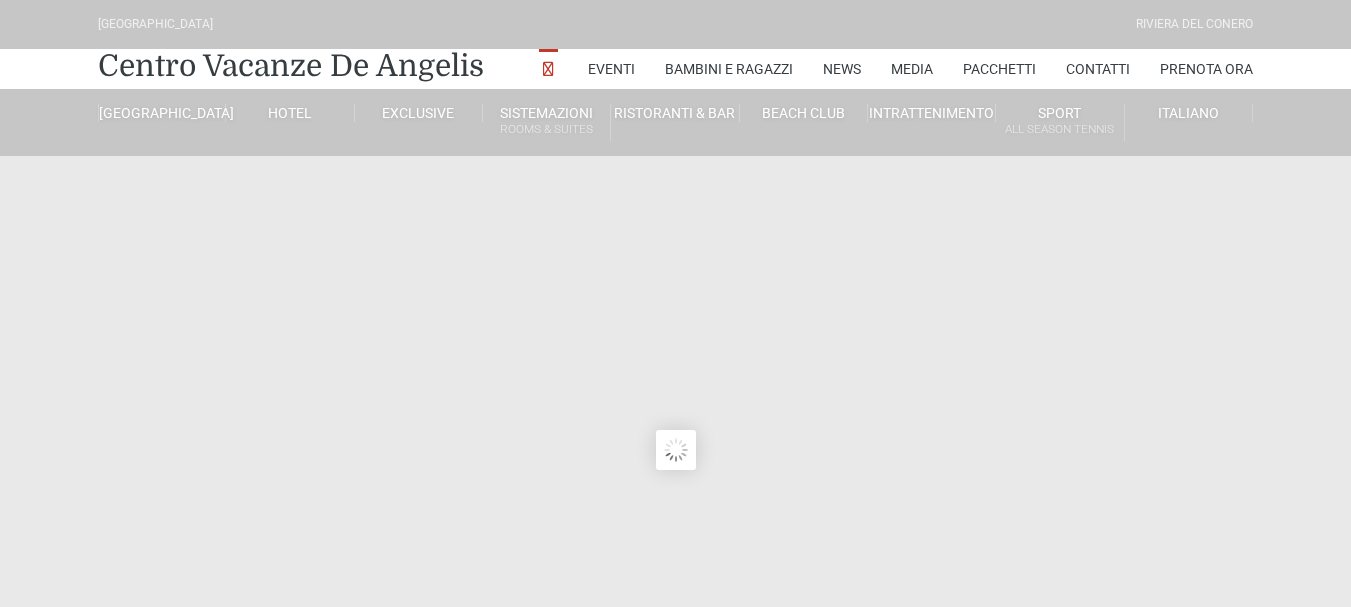 scroll, scrollTop: 0, scrollLeft: 0, axis: both 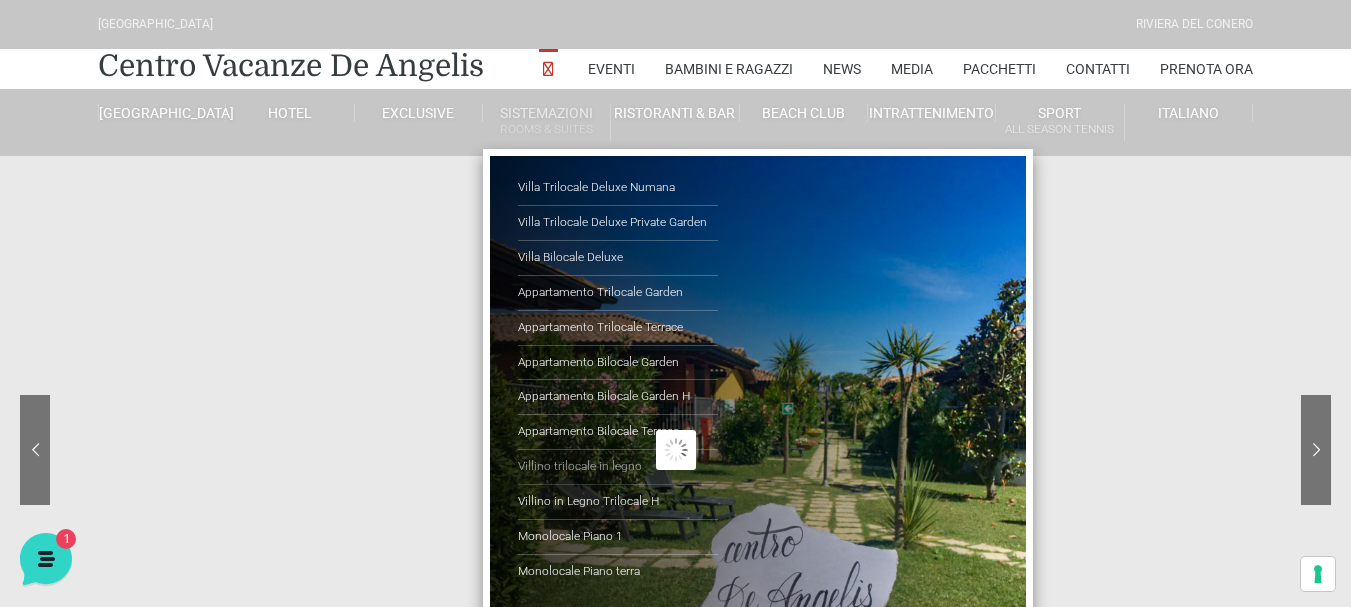 click on "Villino trilocale in legno" at bounding box center [618, 467] 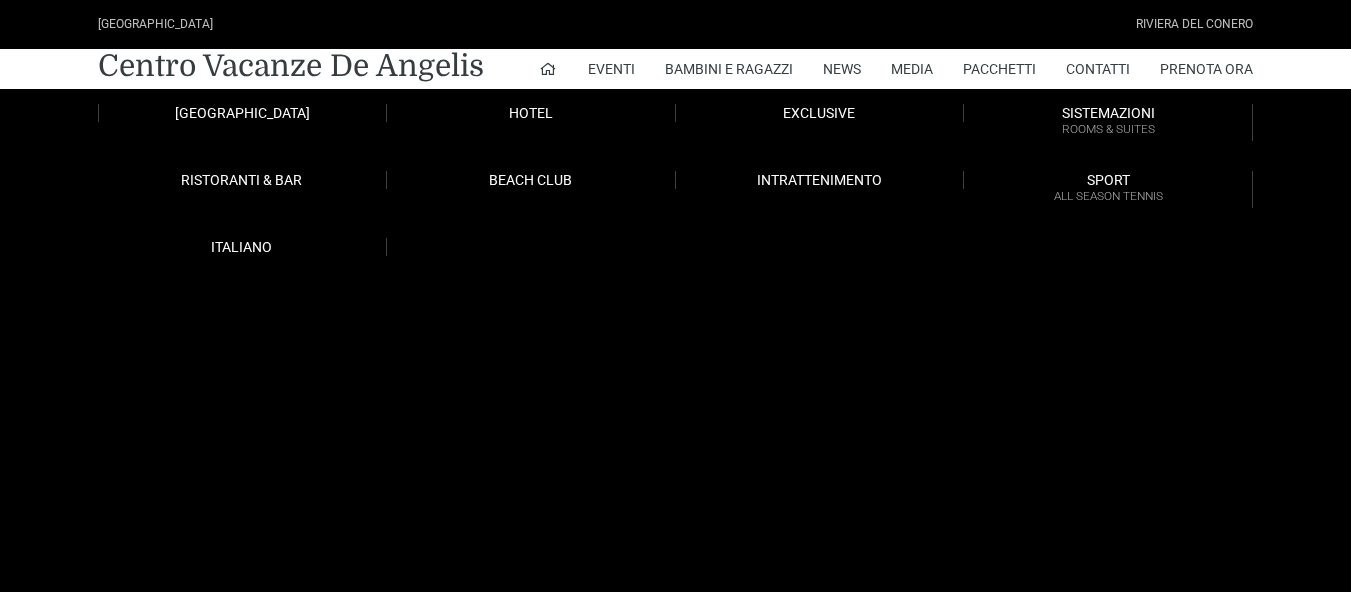 scroll, scrollTop: 0, scrollLeft: 0, axis: both 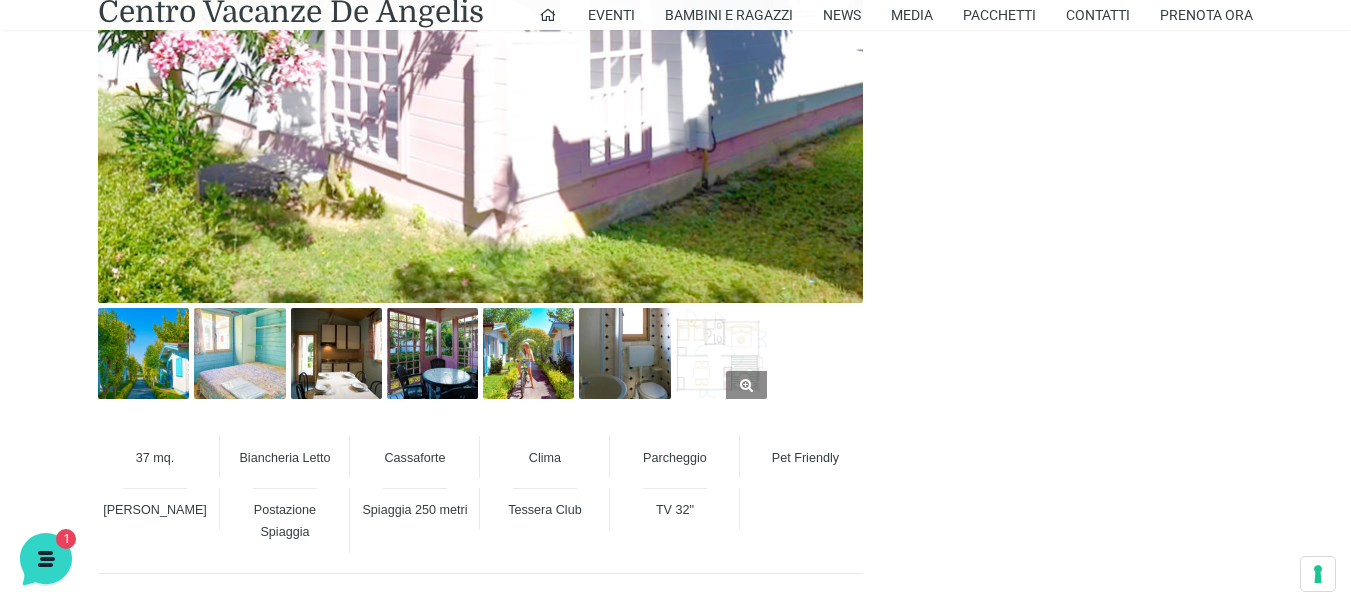click at bounding box center [721, 353] 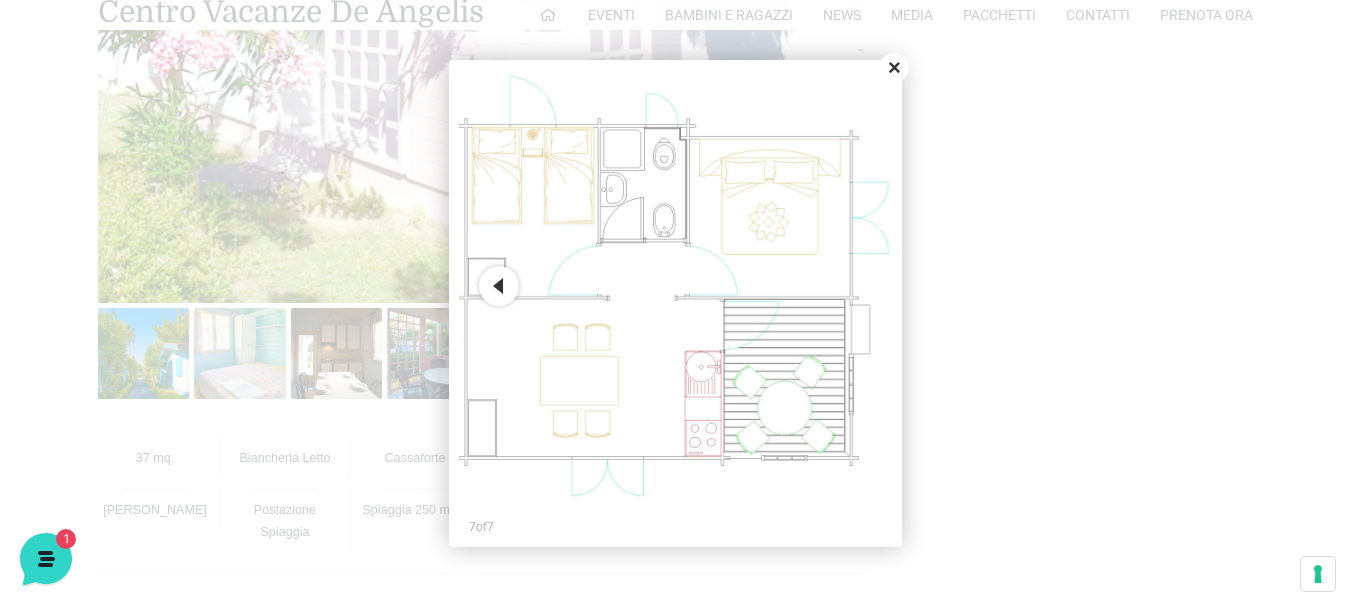 click on "Close" at bounding box center (894, 68) 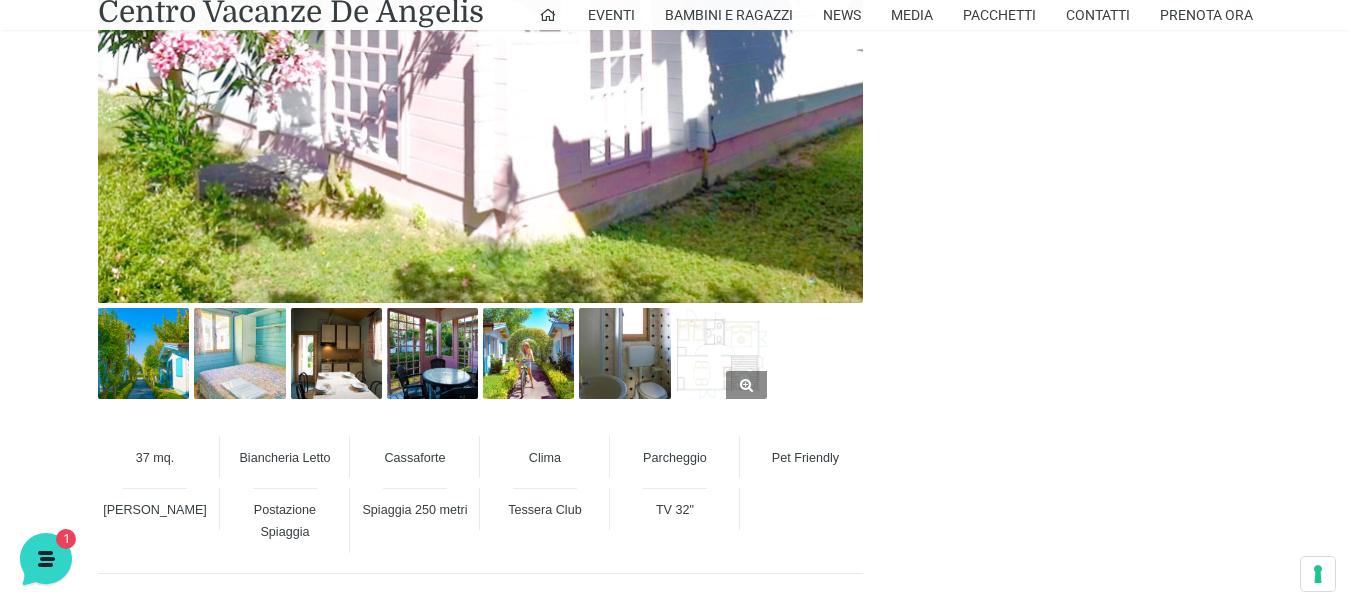 click at bounding box center [721, 353] 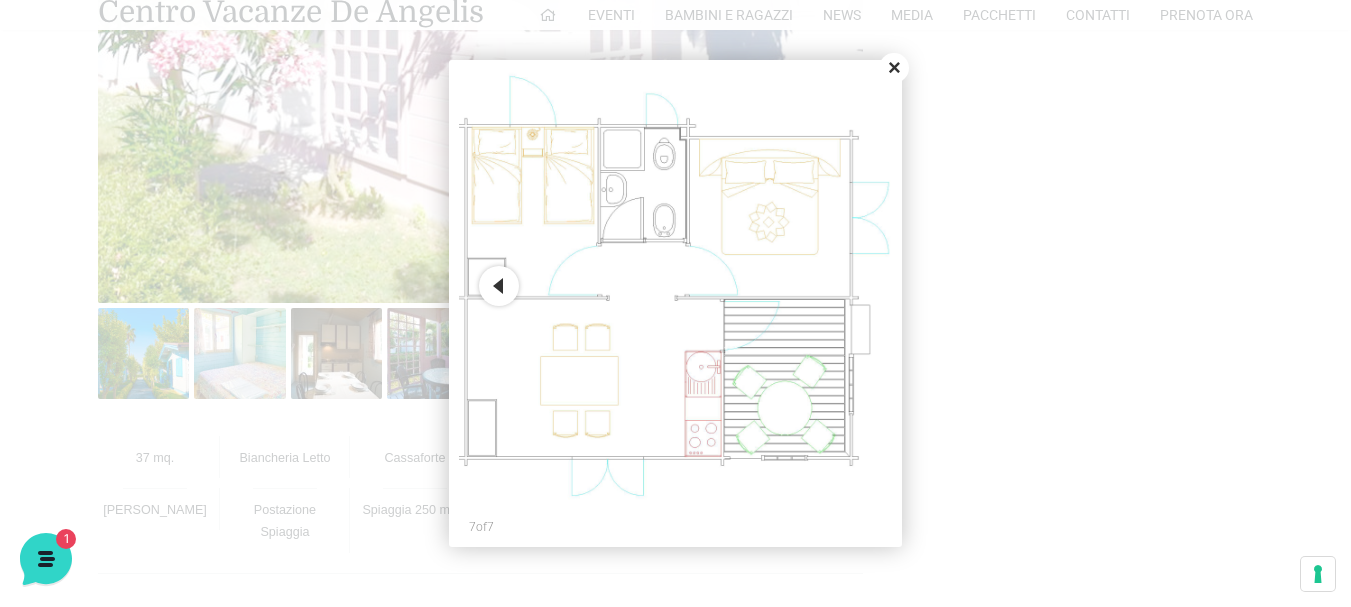 click on "Close" at bounding box center (894, 68) 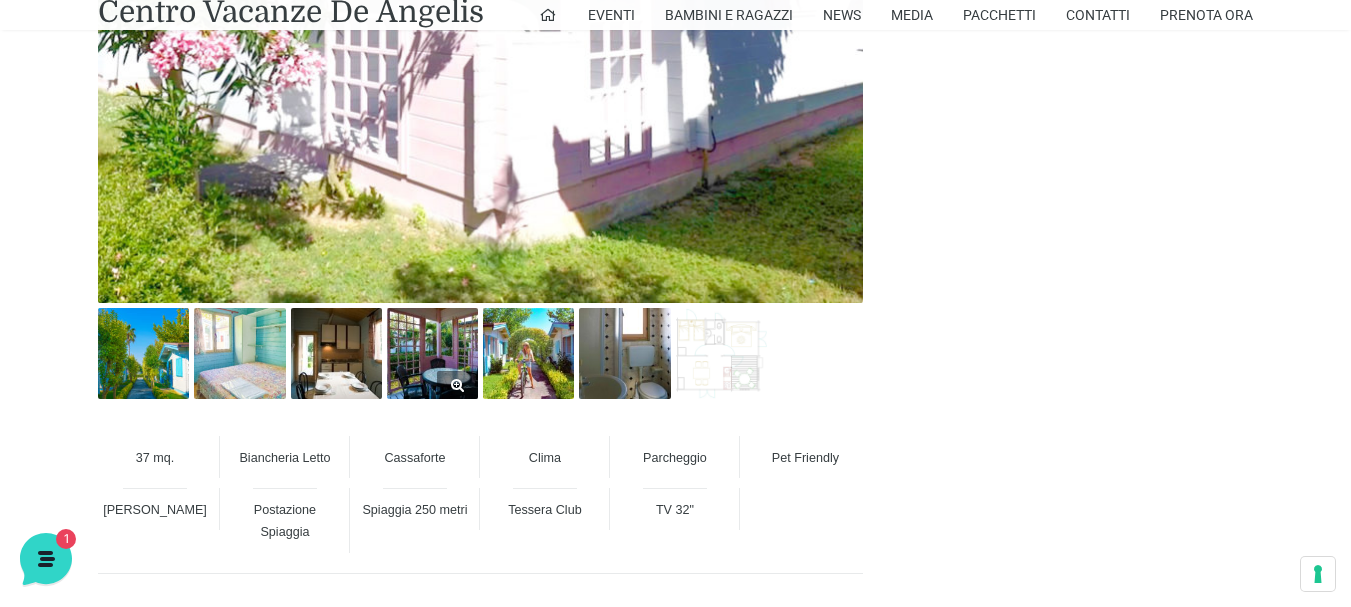 click at bounding box center [432, 353] 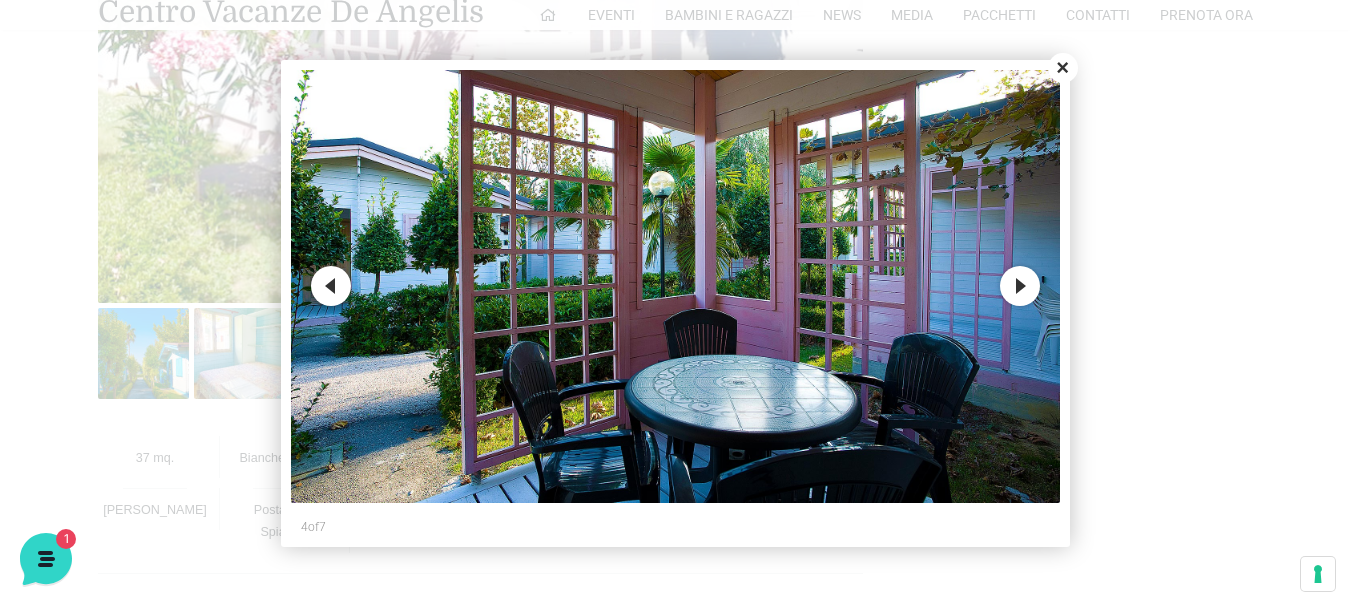 click on "Next" at bounding box center [1020, 286] 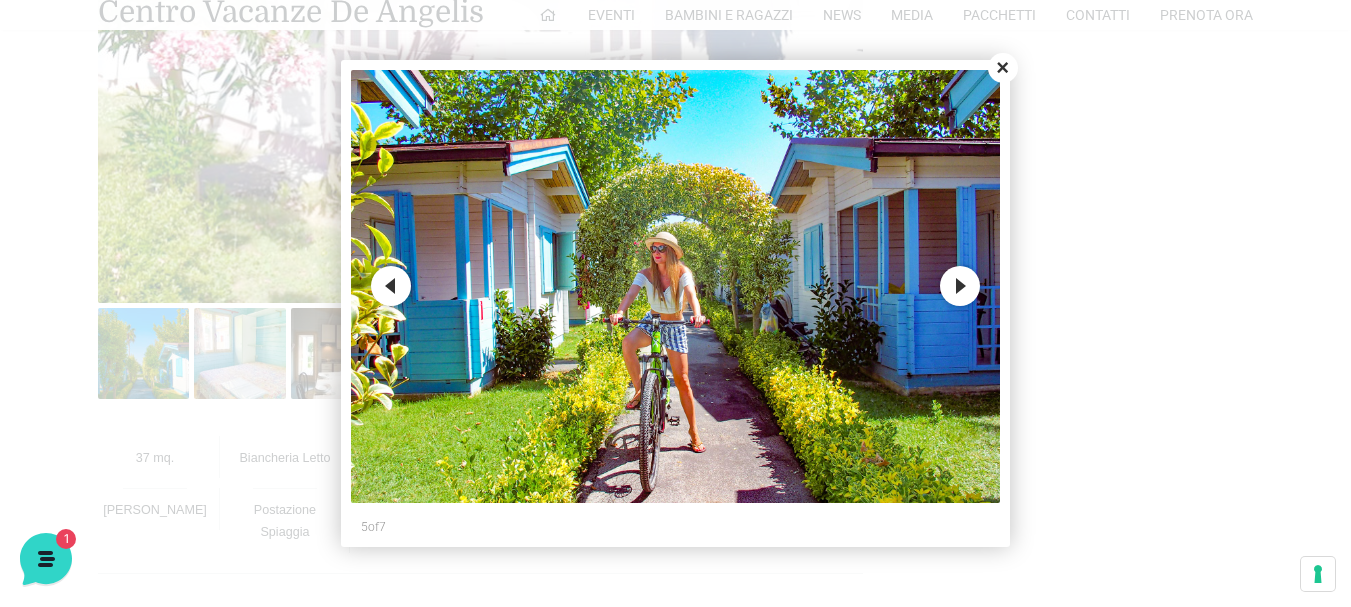 click on "Next" at bounding box center [960, 286] 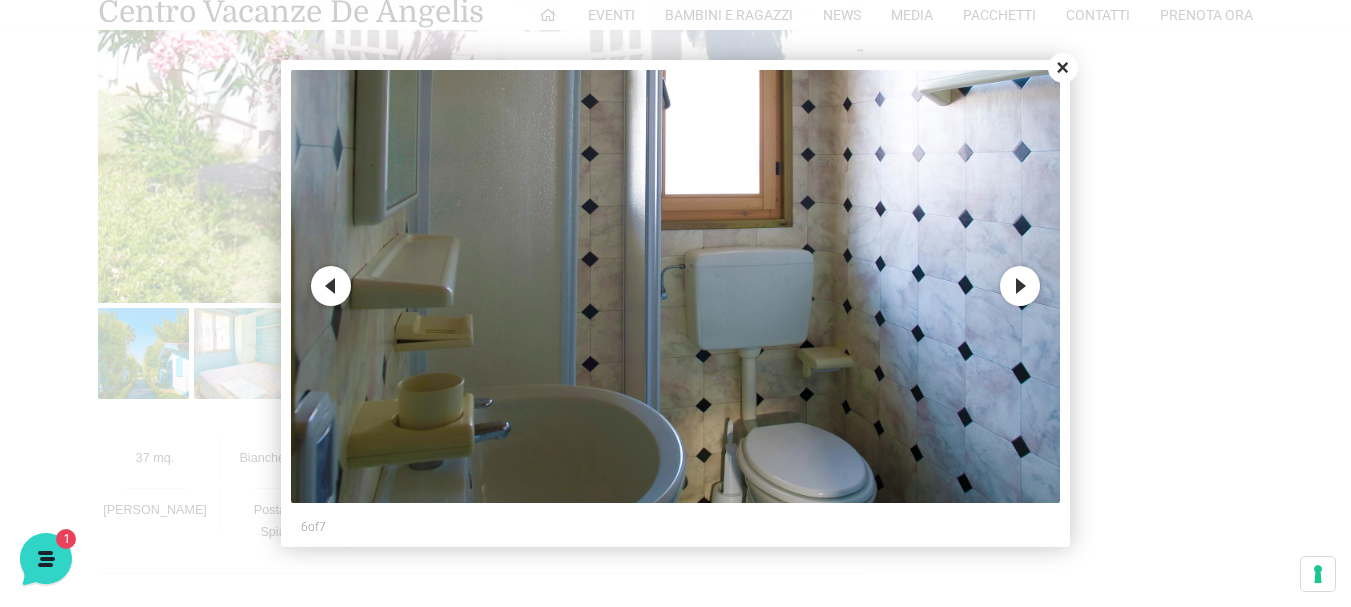 click on "Next" at bounding box center (1020, 286) 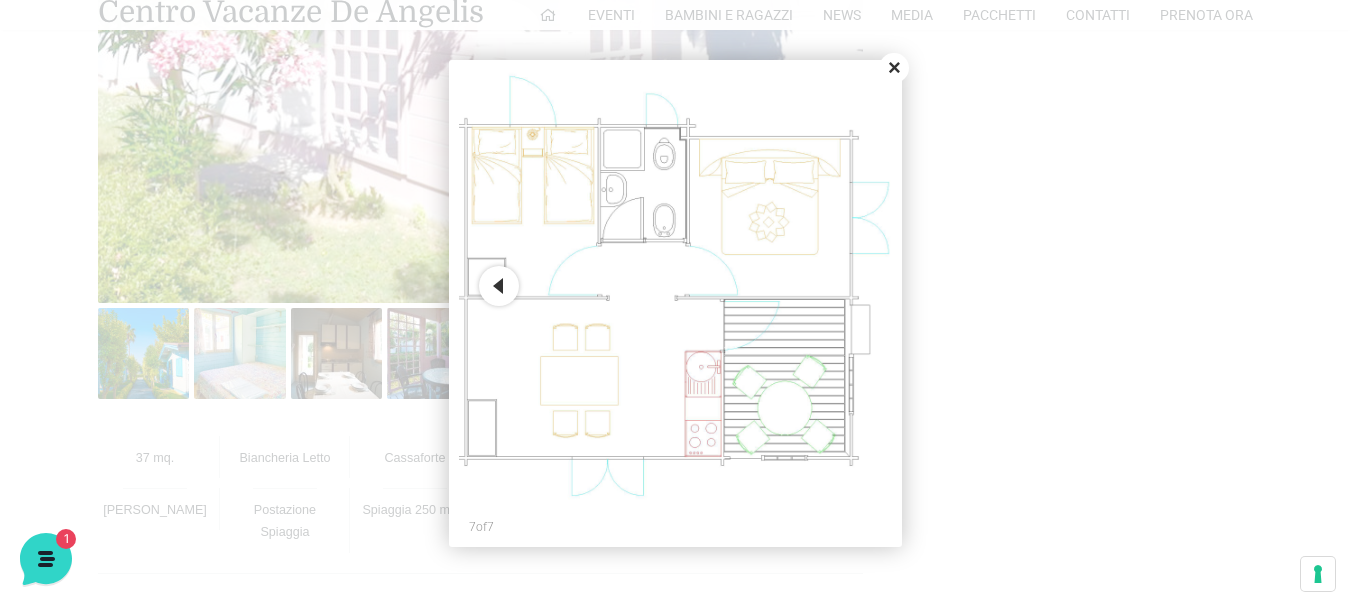 click on "Close" at bounding box center (894, 68) 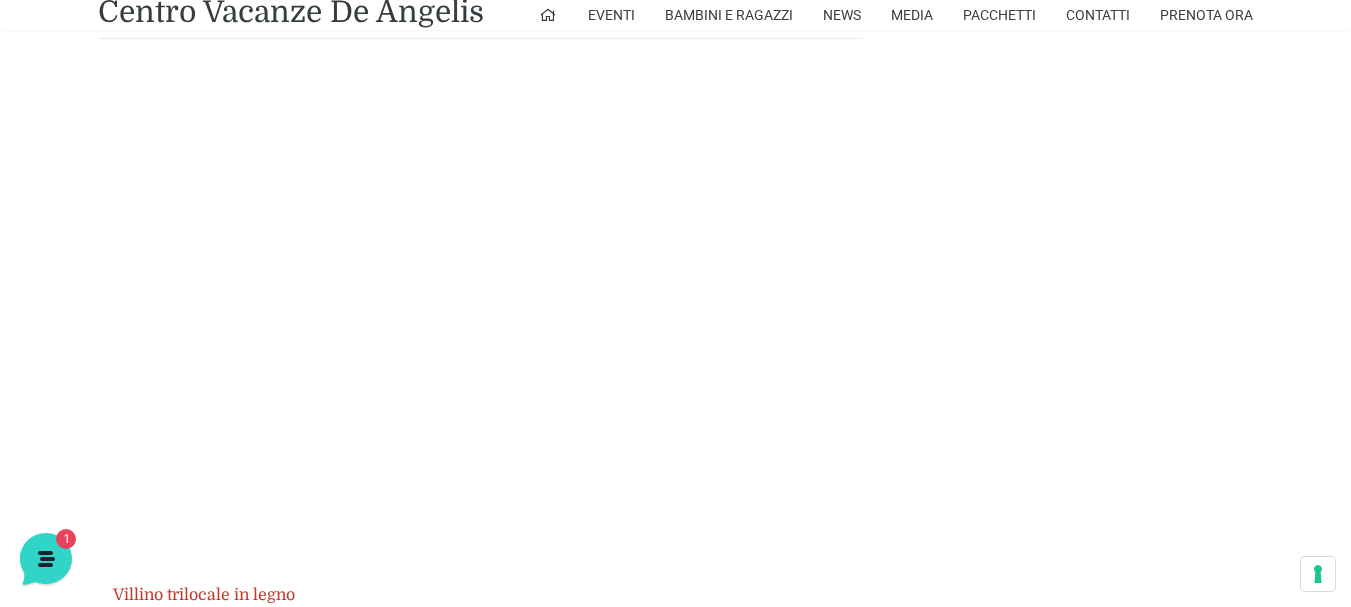 scroll, scrollTop: 1700, scrollLeft: 0, axis: vertical 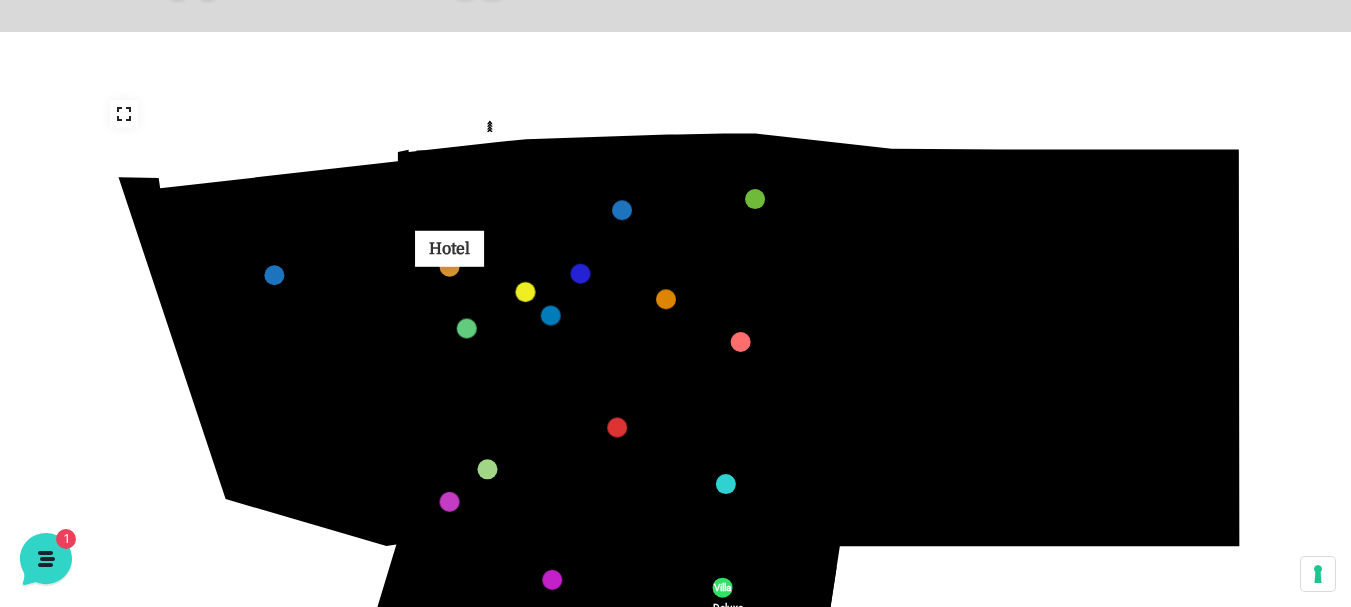 click at bounding box center [450, 267] 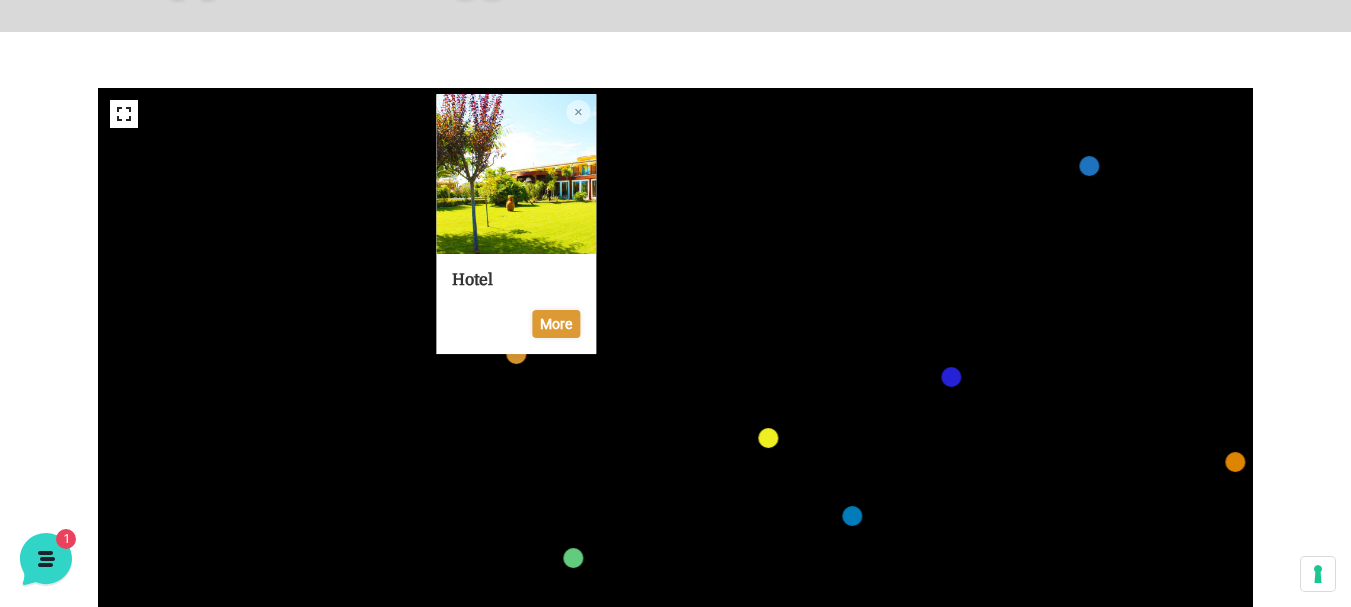 drag, startPoint x: 786, startPoint y: 338, endPoint x: 684, endPoint y: 213, distance: 161.33505 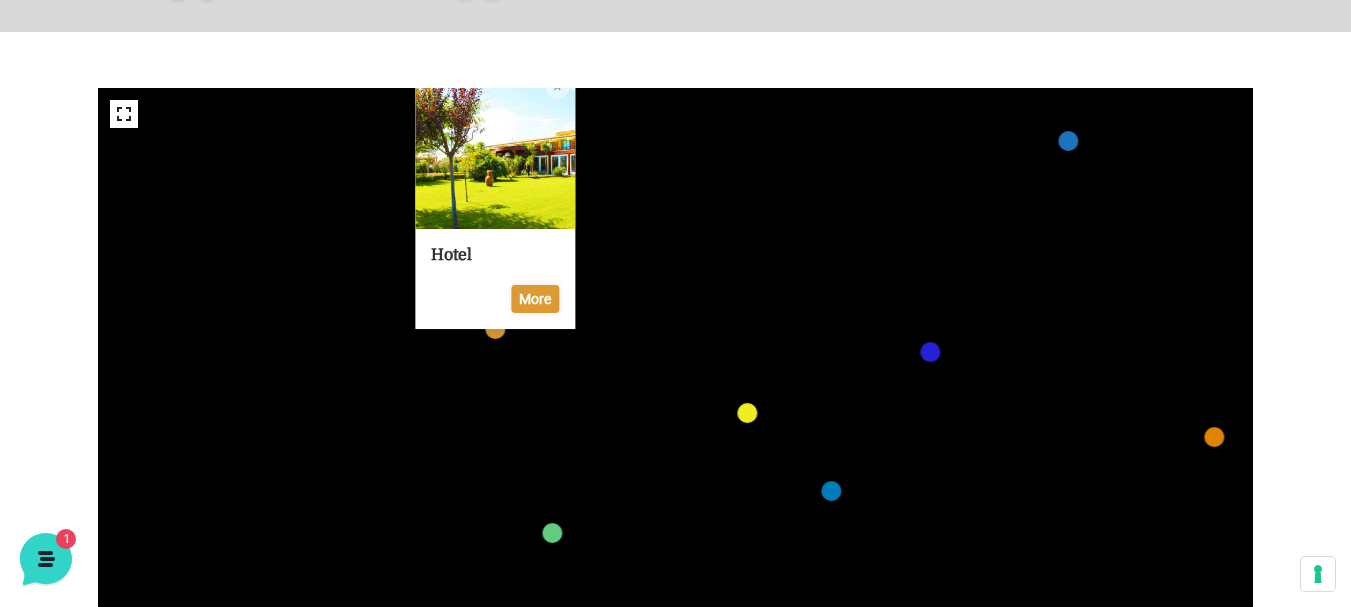 click 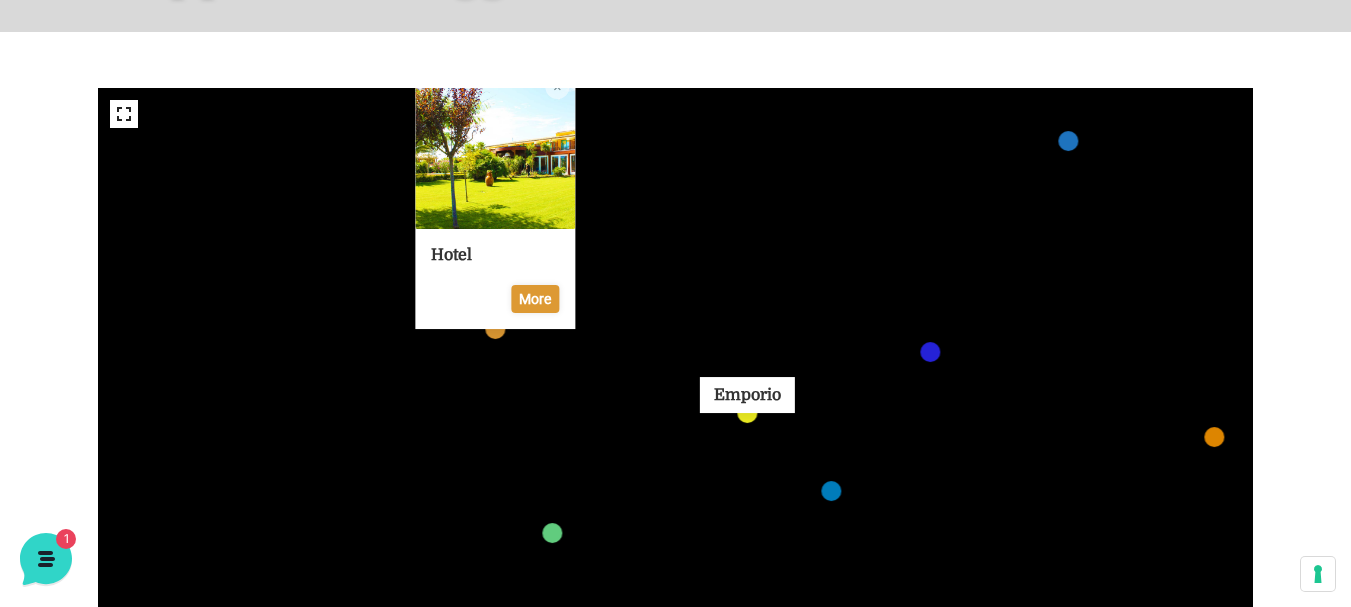 click at bounding box center [747, 413] 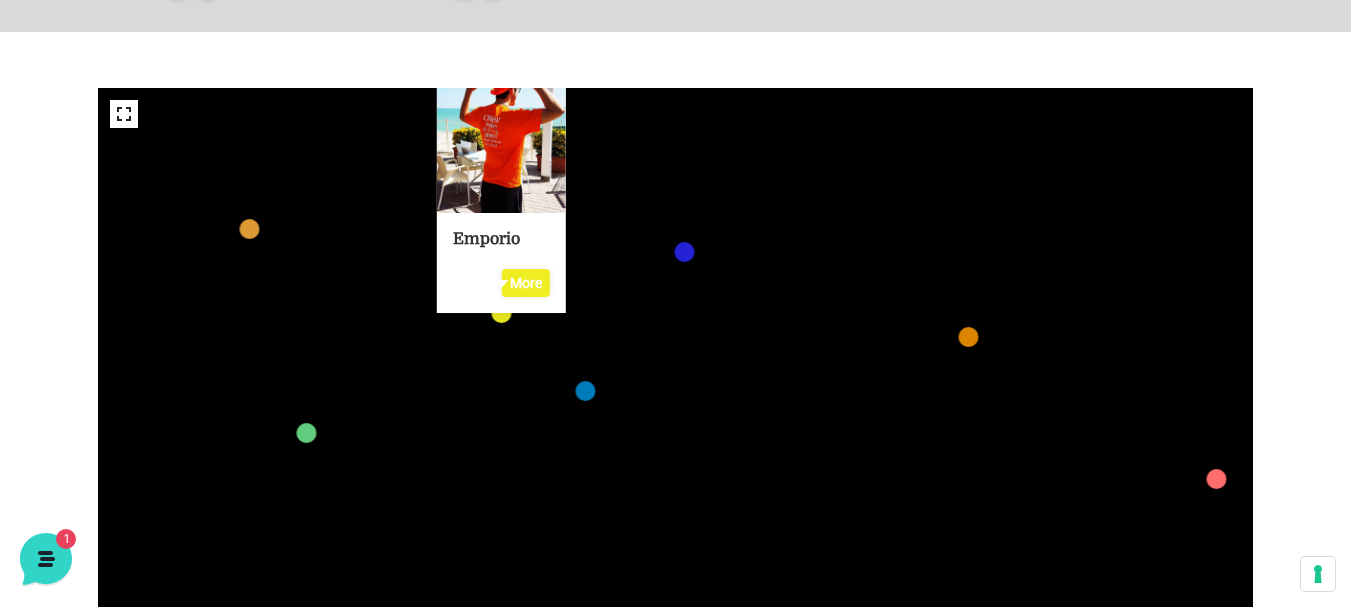 drag, startPoint x: 771, startPoint y: 418, endPoint x: 605, endPoint y: 167, distance: 300.9269 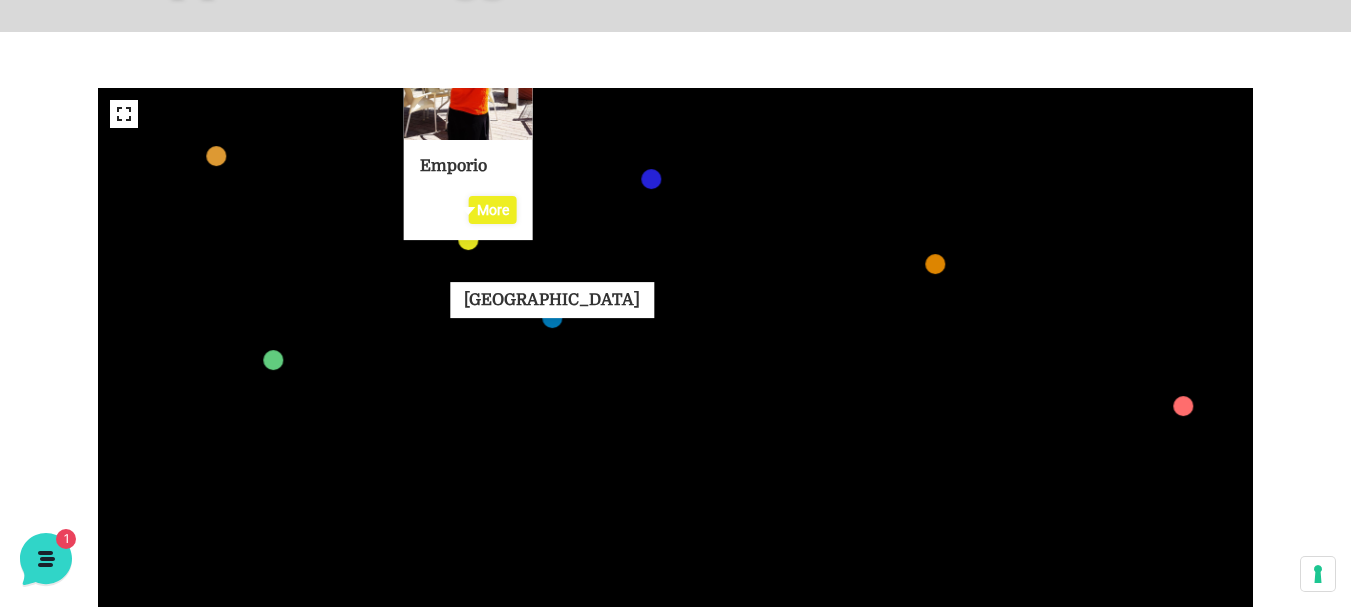 click at bounding box center (552, 318) 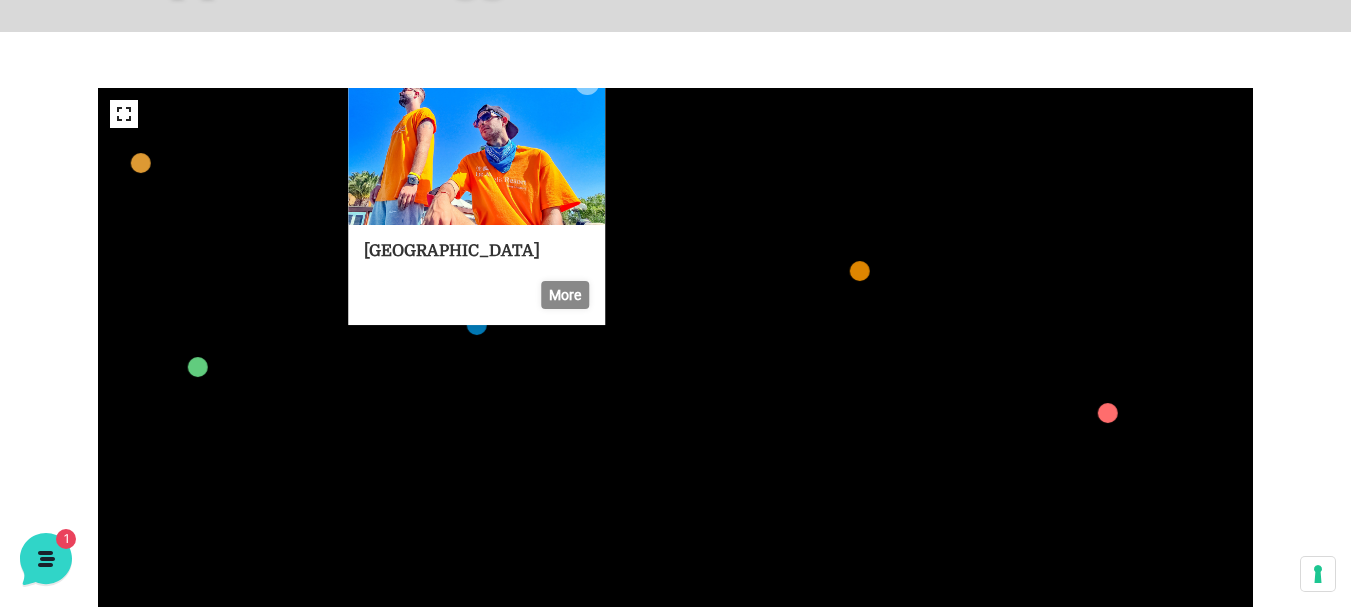 drag, startPoint x: 879, startPoint y: 399, endPoint x: 680, endPoint y: 151, distance: 317.97012 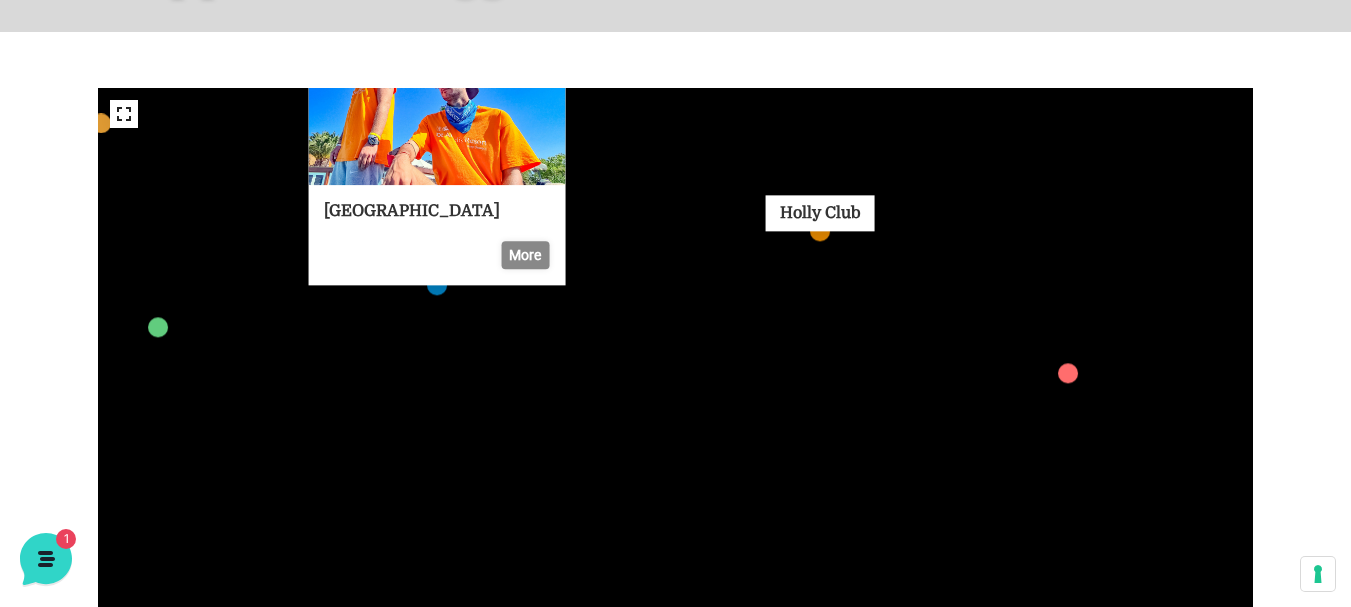click at bounding box center [820, 231] 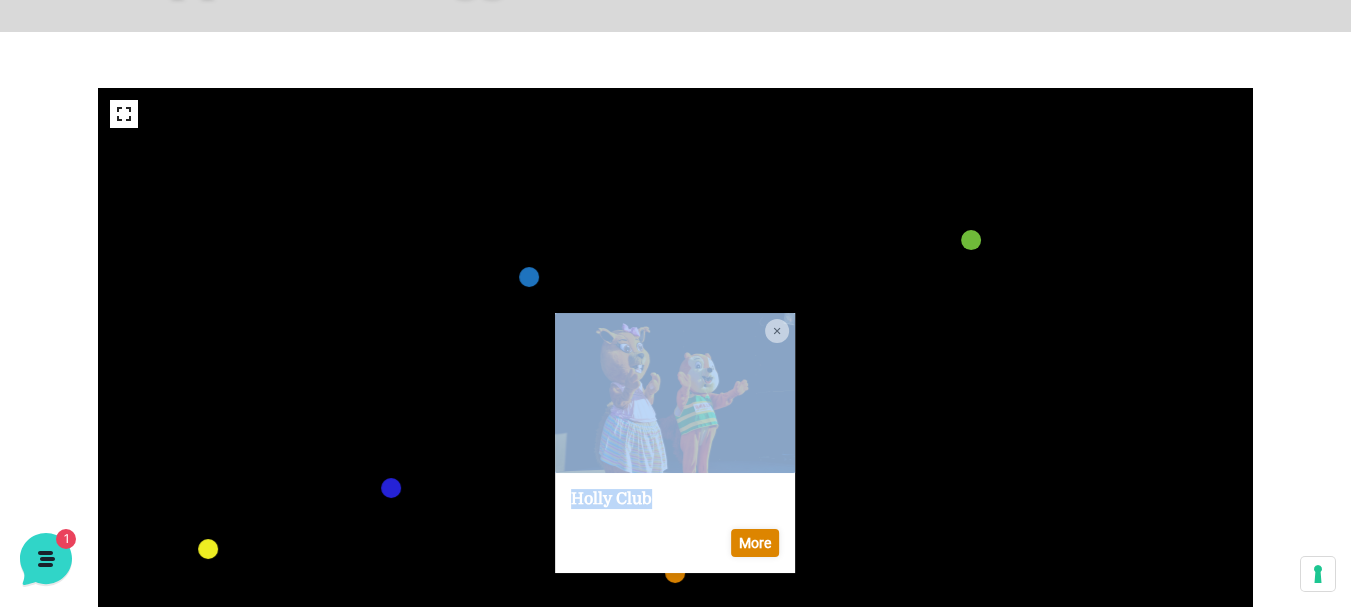 drag, startPoint x: 721, startPoint y: 516, endPoint x: 976, endPoint y: 179, distance: 422.60382 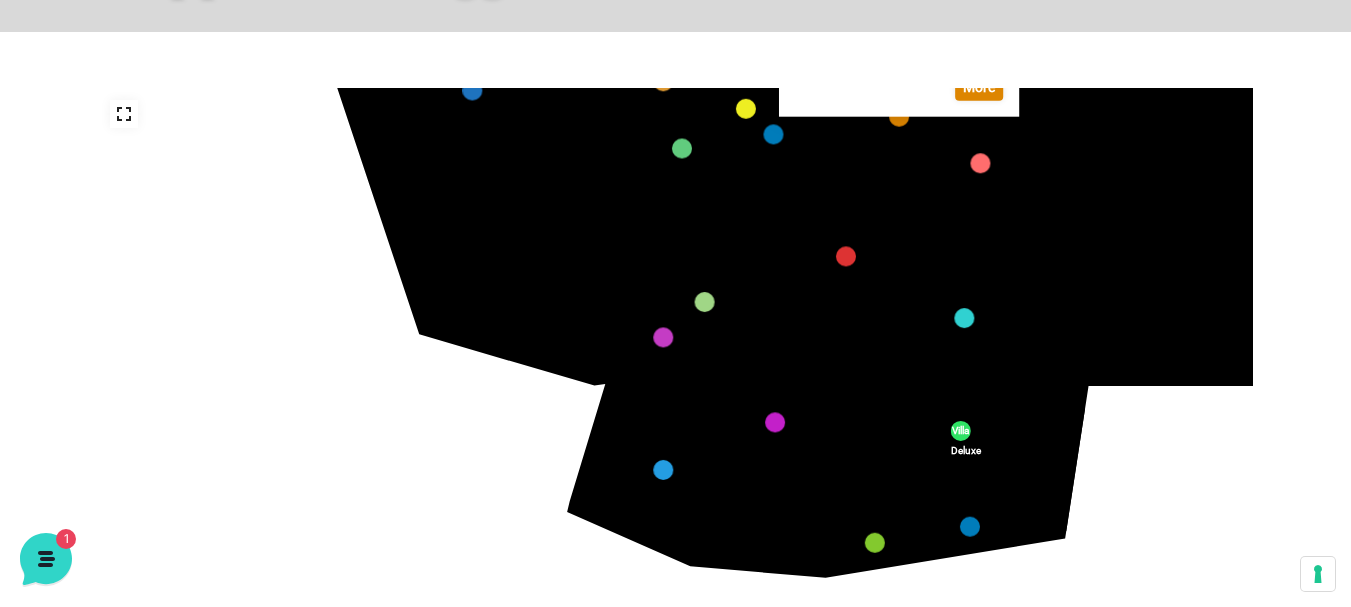 drag, startPoint x: 554, startPoint y: 335, endPoint x: 561, endPoint y: 135, distance: 200.12247 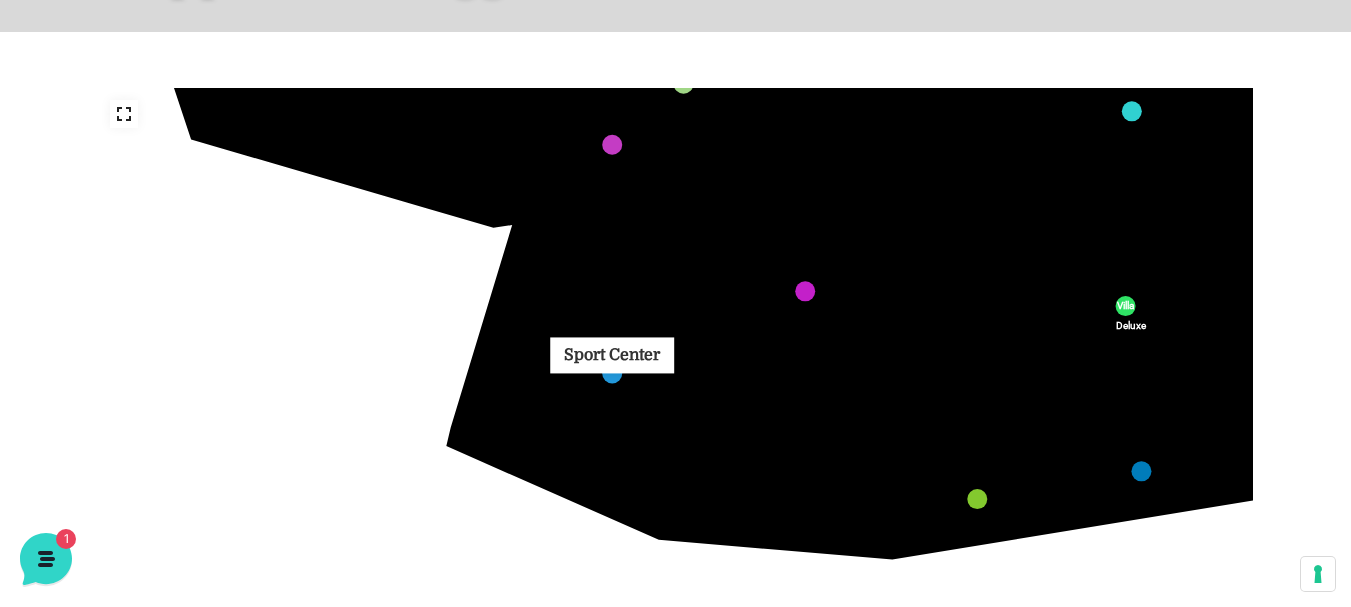 click at bounding box center (612, 373) 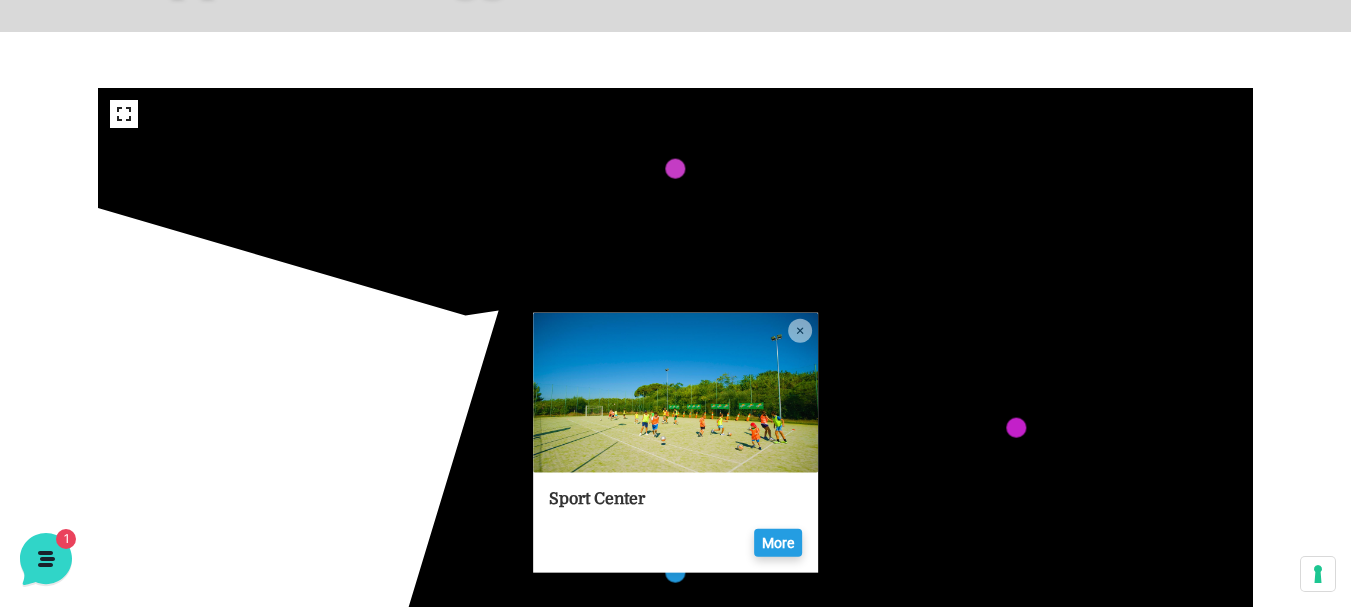 click on "More" at bounding box center (778, 543) 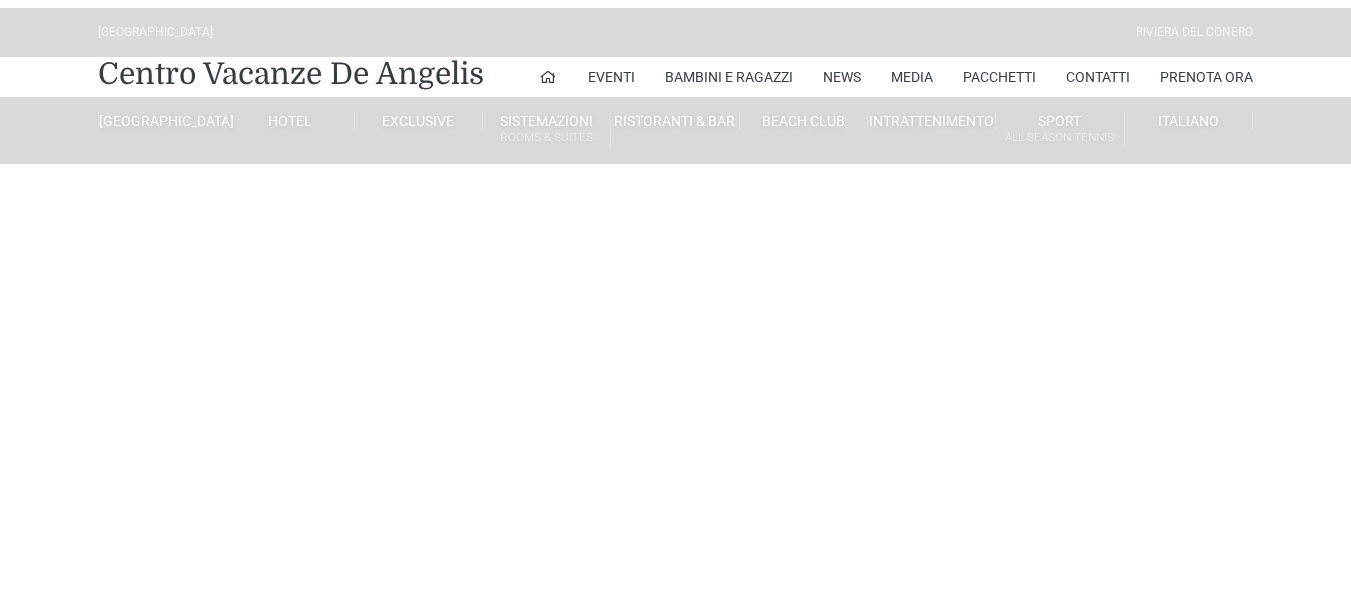 scroll, scrollTop: 0, scrollLeft: 0, axis: both 